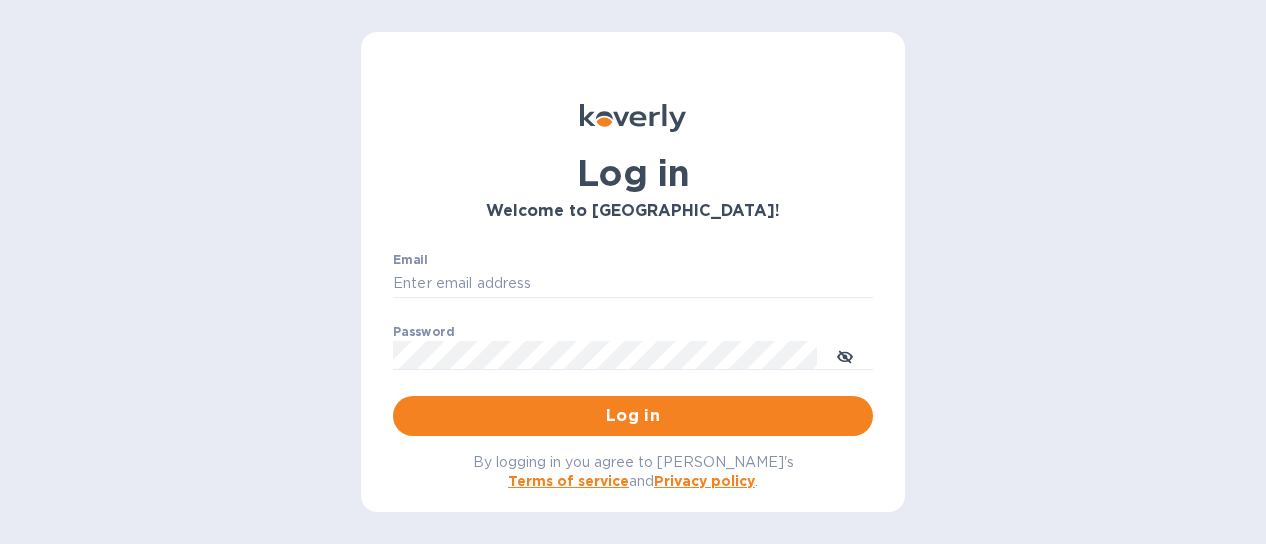 scroll, scrollTop: 0, scrollLeft: 0, axis: both 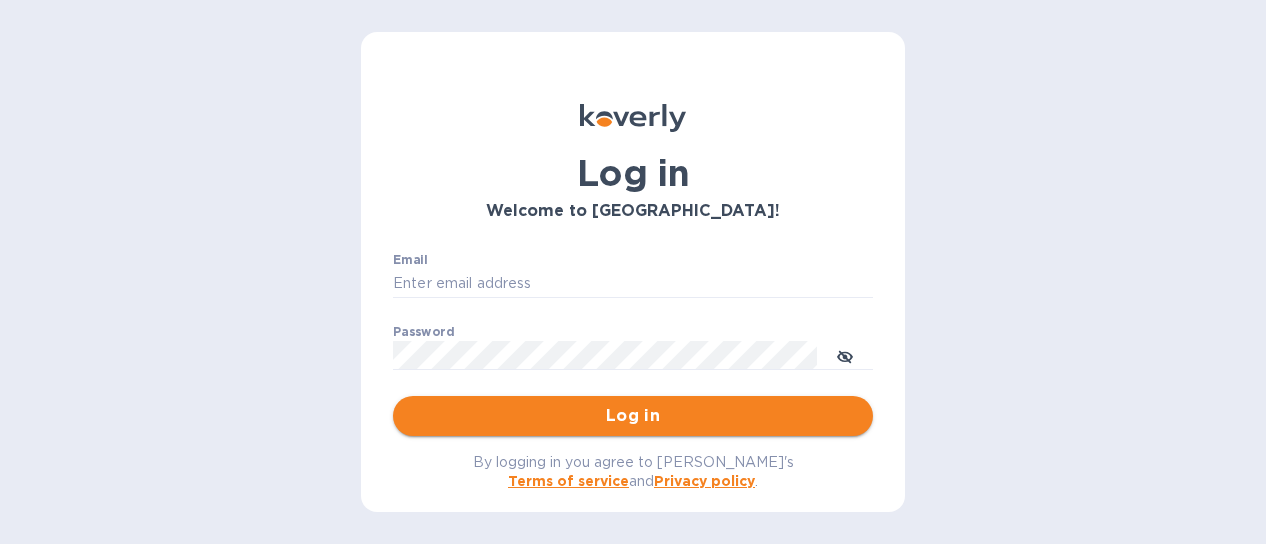 type on "[PERSON_NAME][EMAIL_ADDRESS][DOMAIN_NAME]" 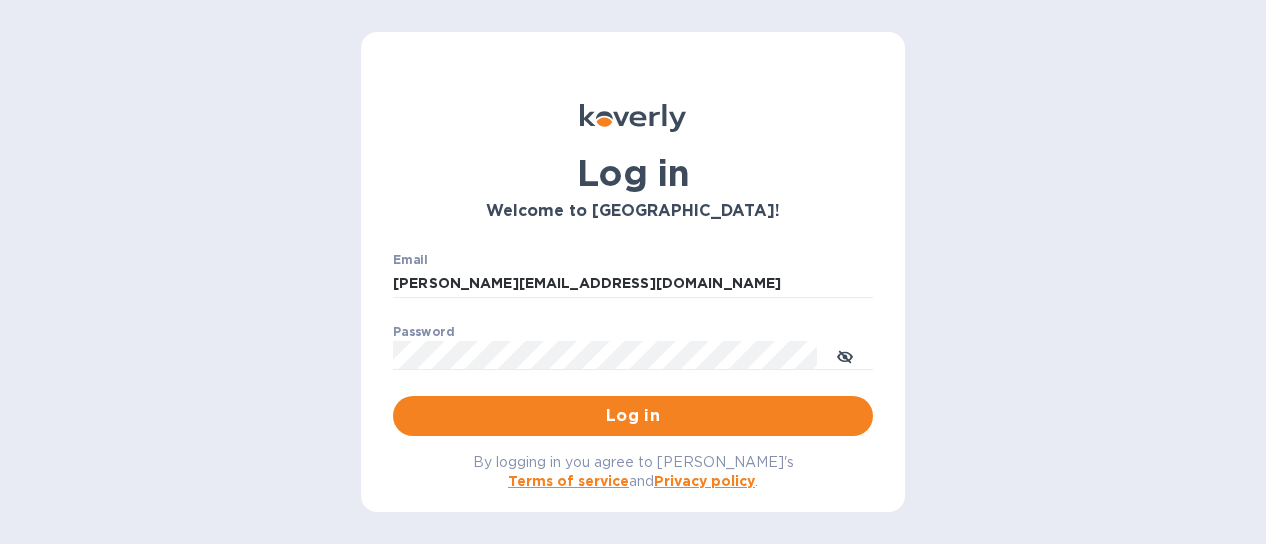 click on "Log in" at bounding box center (633, 416) 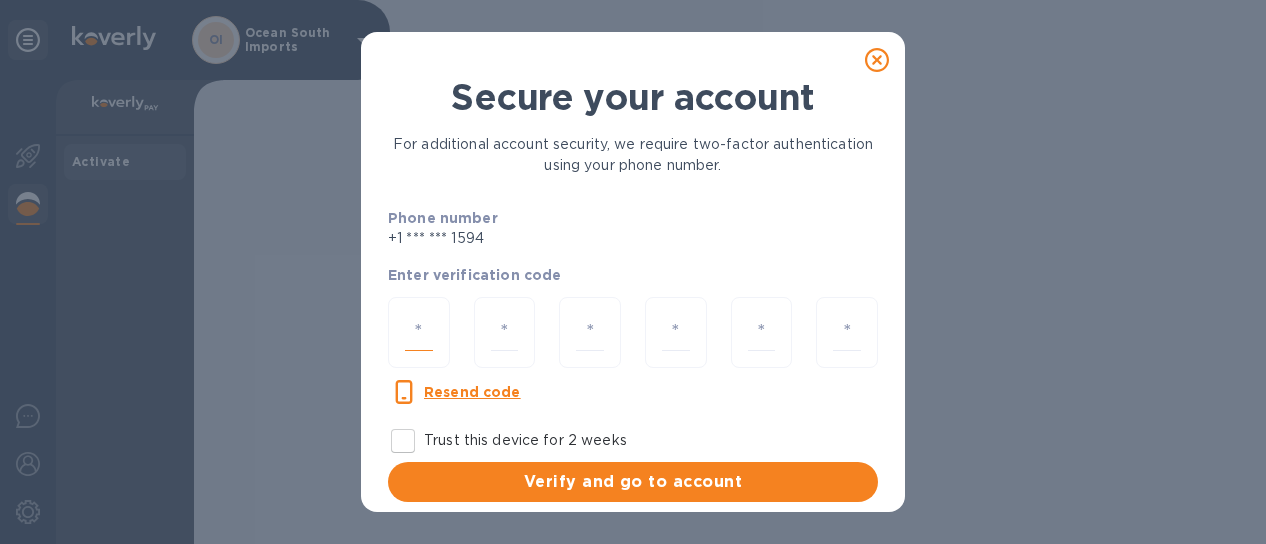 click at bounding box center (419, 332) 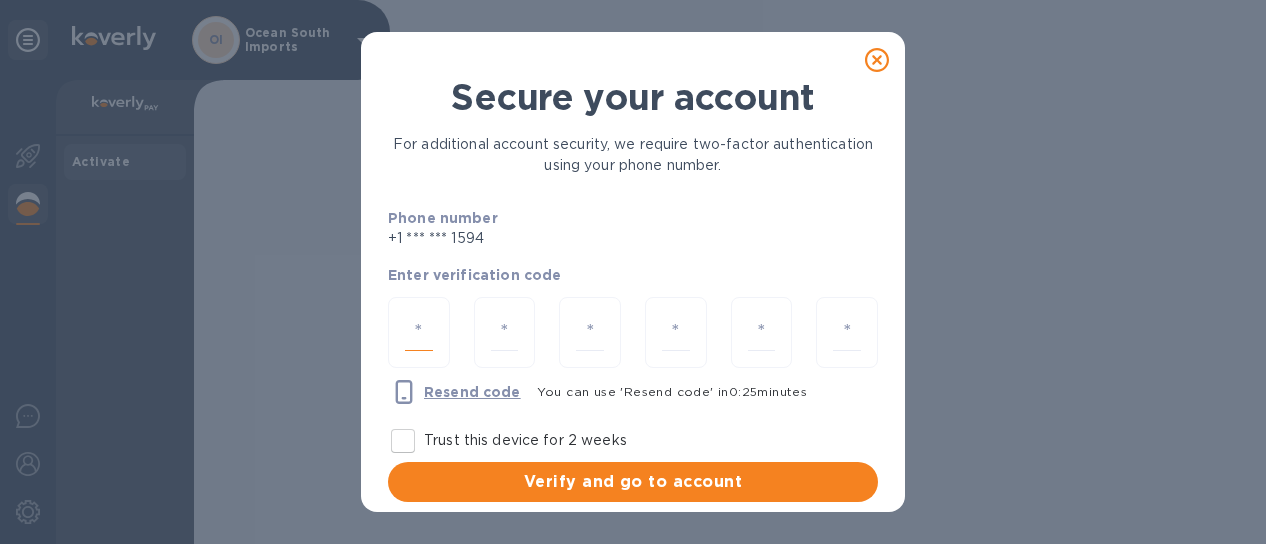 type on "8" 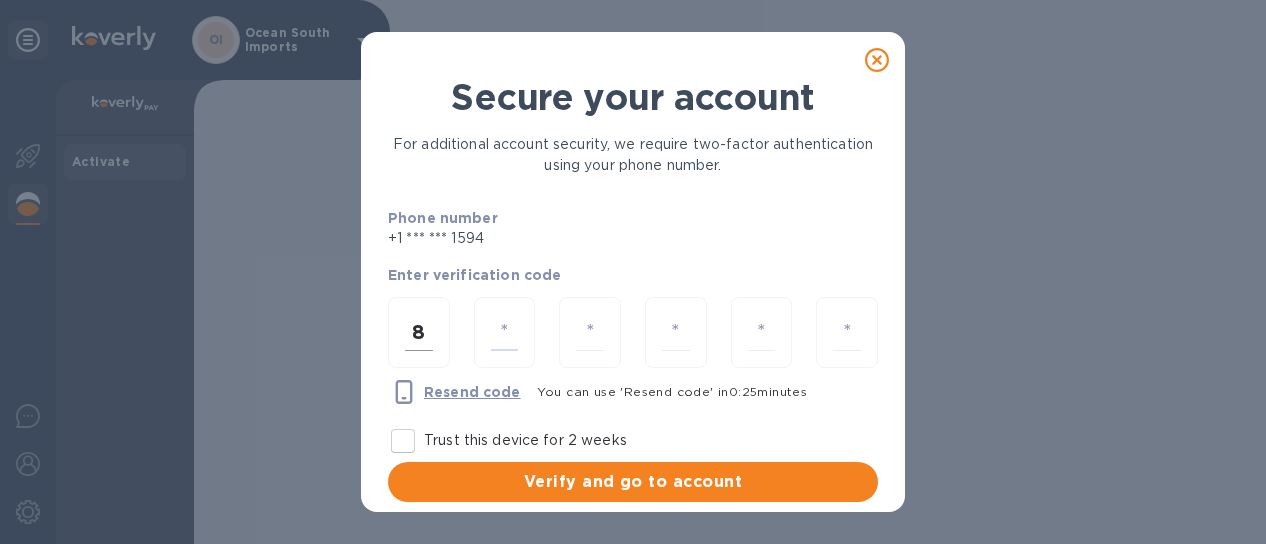 type on "5" 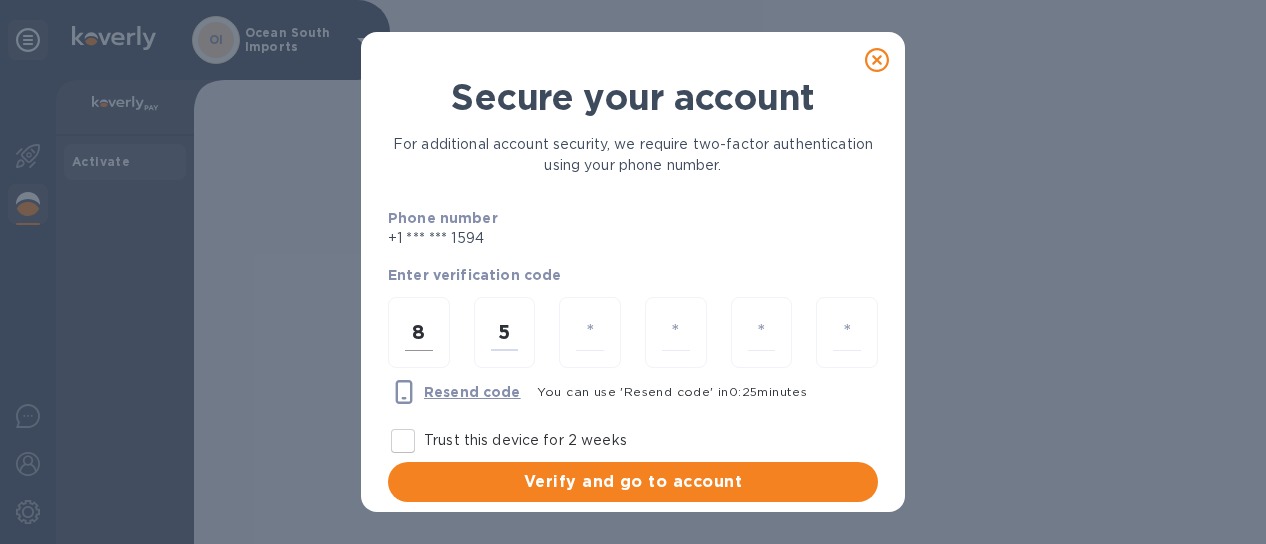 type on "6" 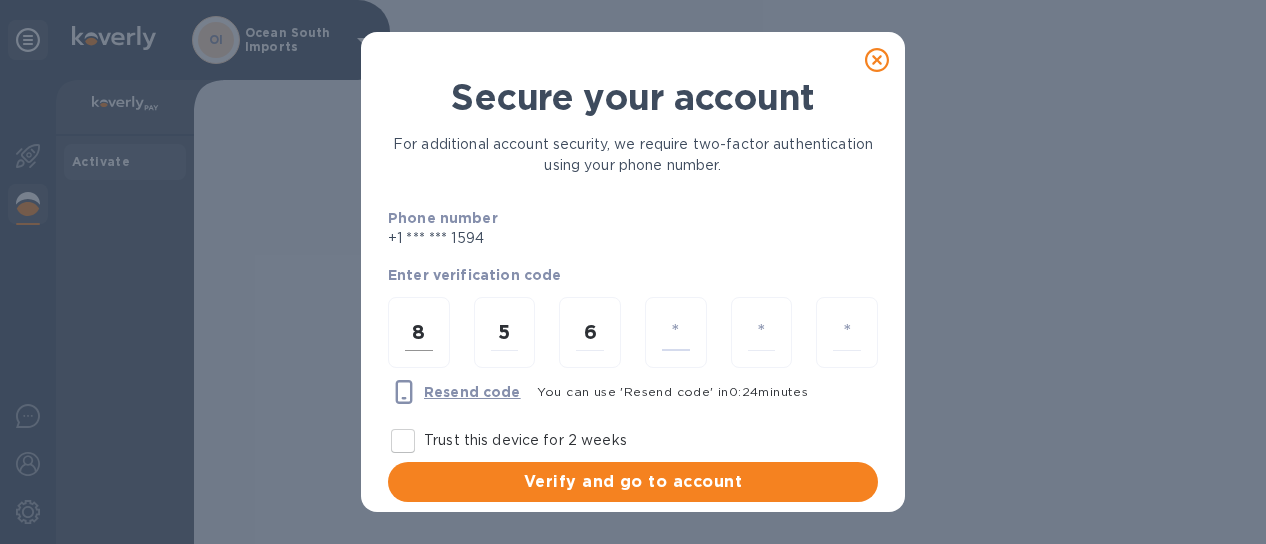 type on "6" 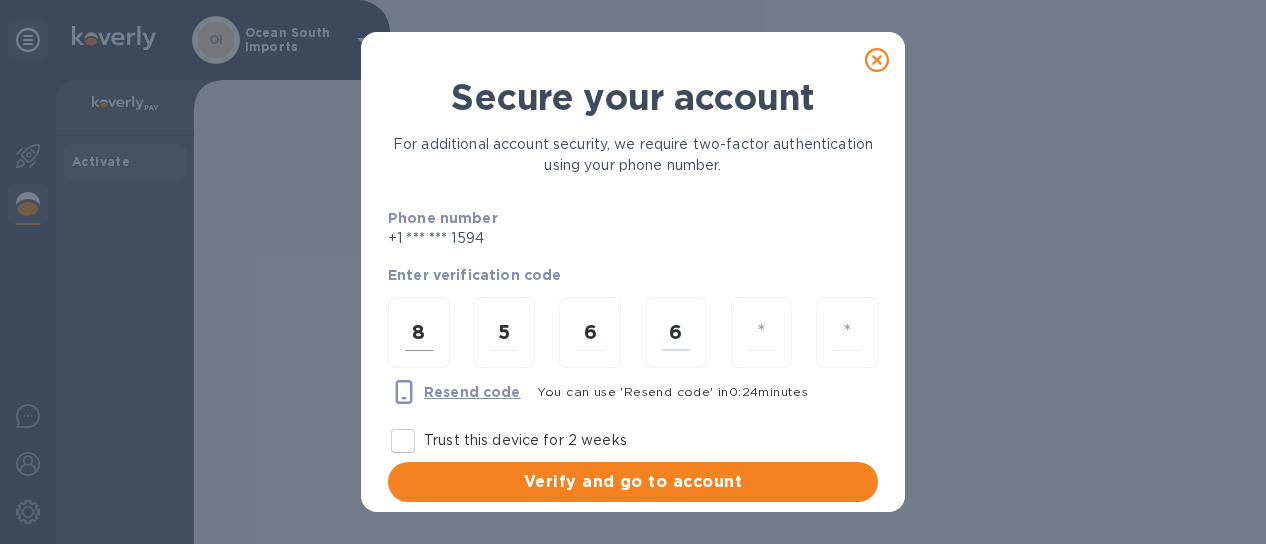 type on "0" 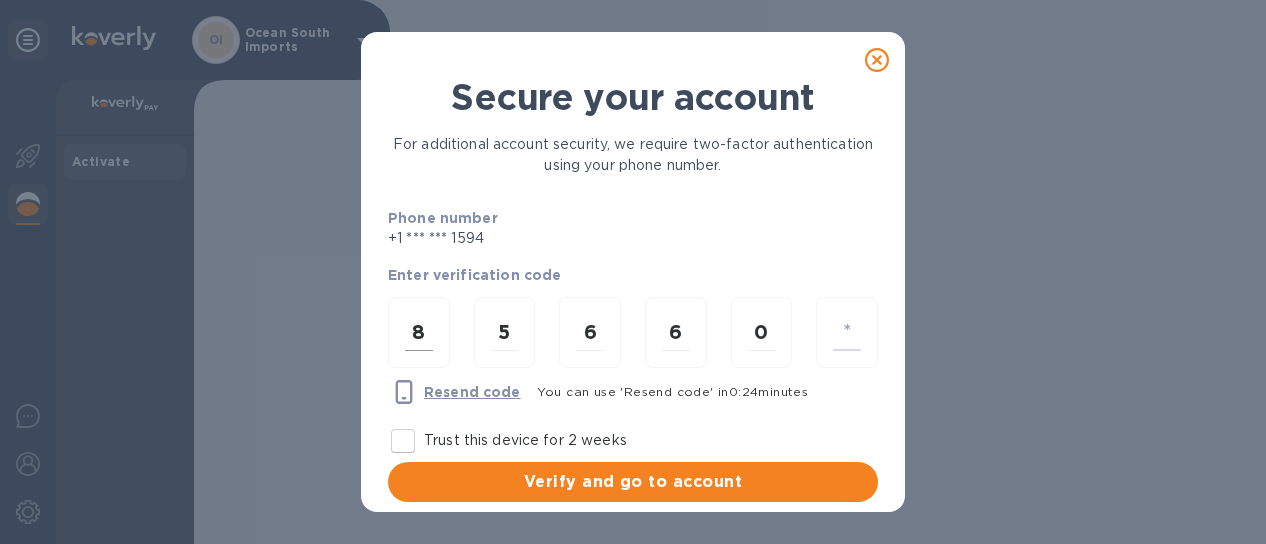 type on "3" 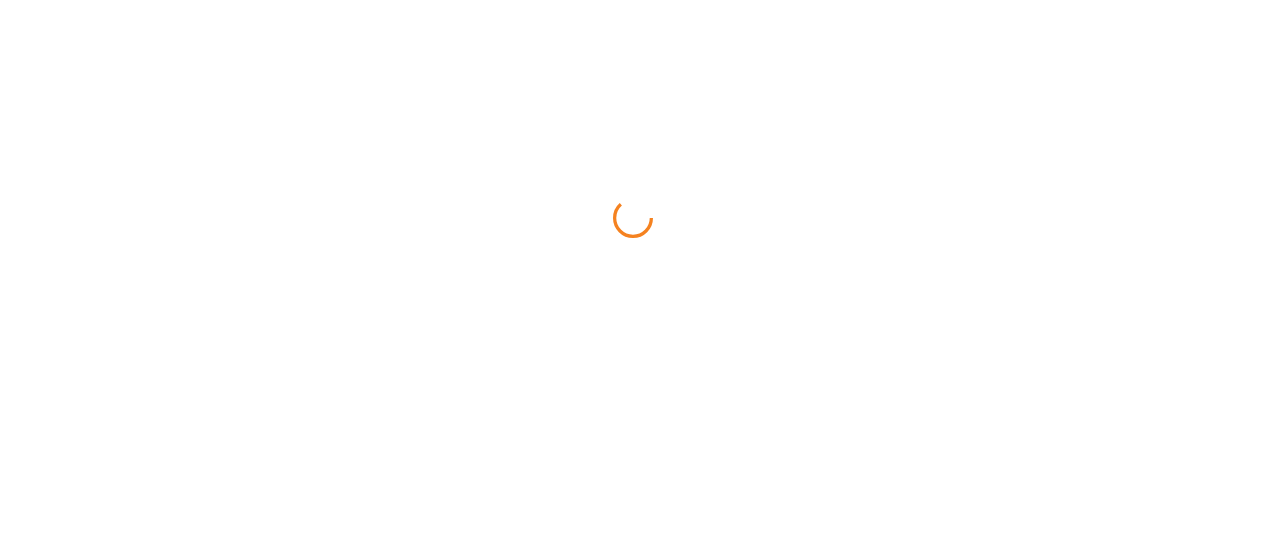 scroll, scrollTop: 0, scrollLeft: 0, axis: both 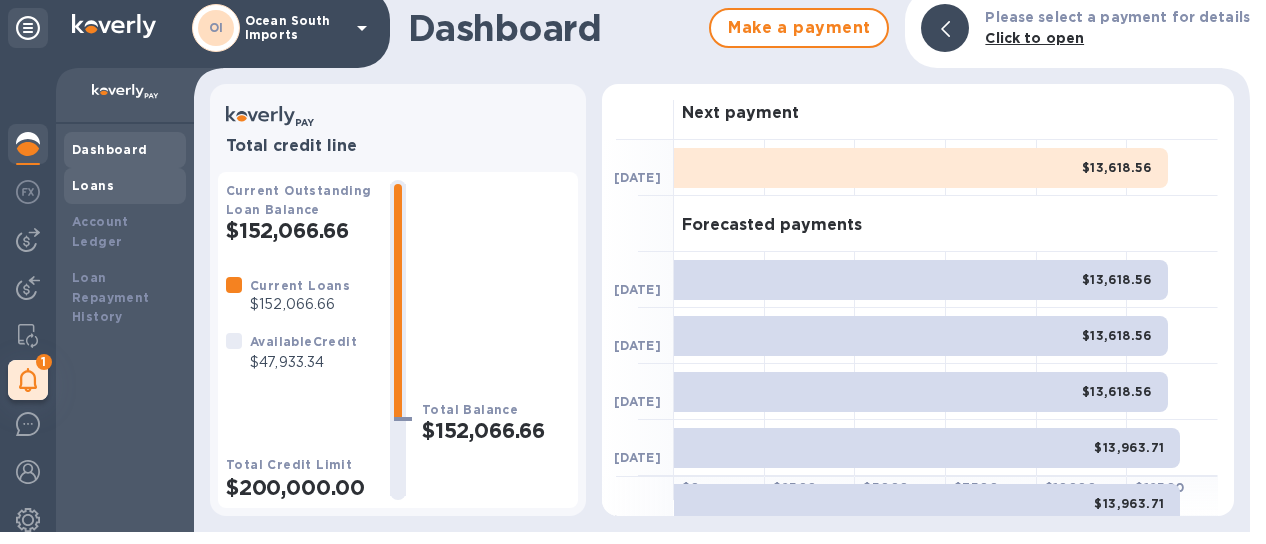 click on "Loans" at bounding box center (93, 185) 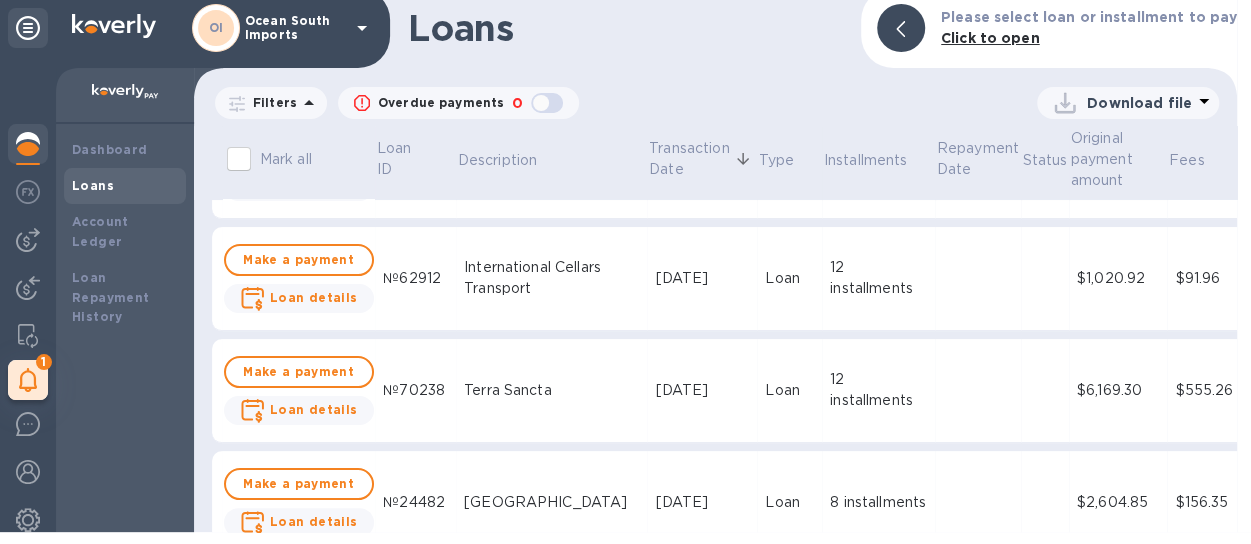 scroll, scrollTop: 0, scrollLeft: 0, axis: both 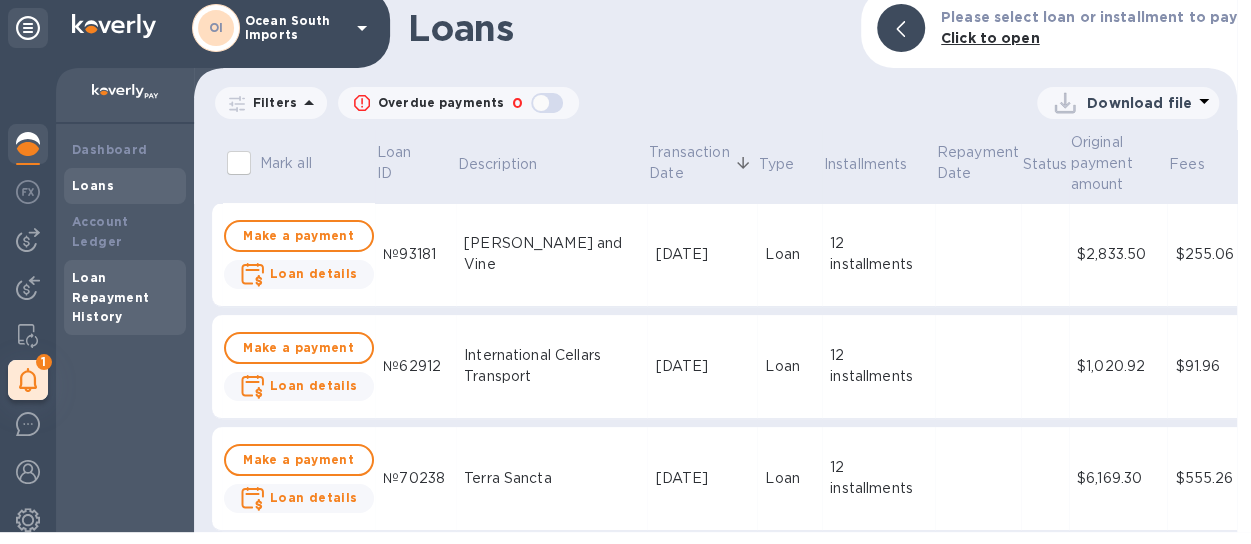 click on "Loan Repayment History" at bounding box center (125, 298) 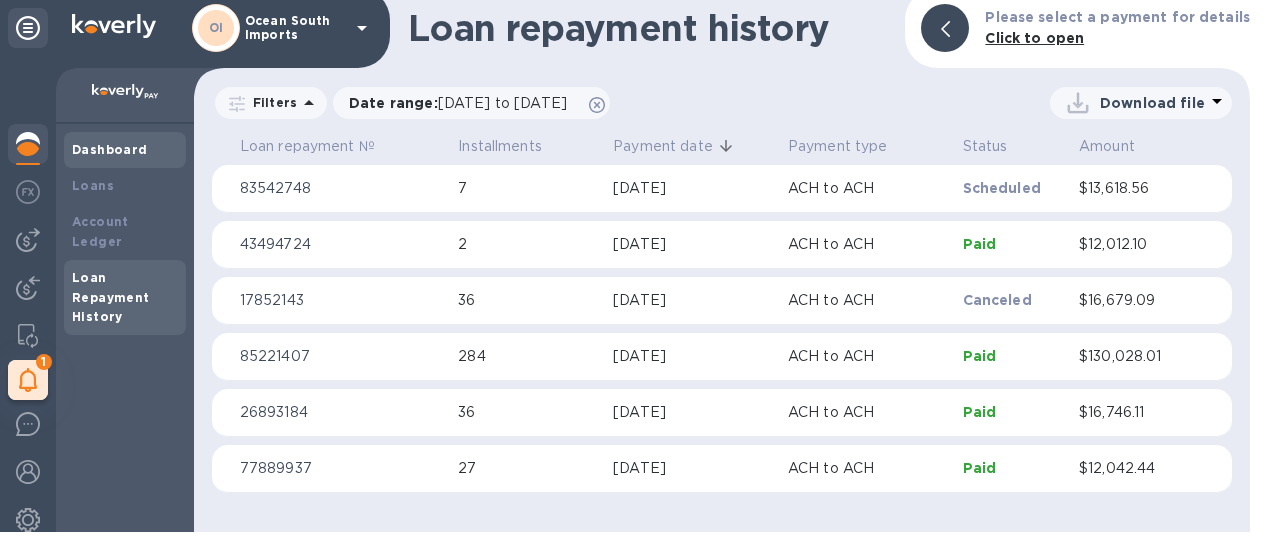 click on "Dashboard" at bounding box center (110, 149) 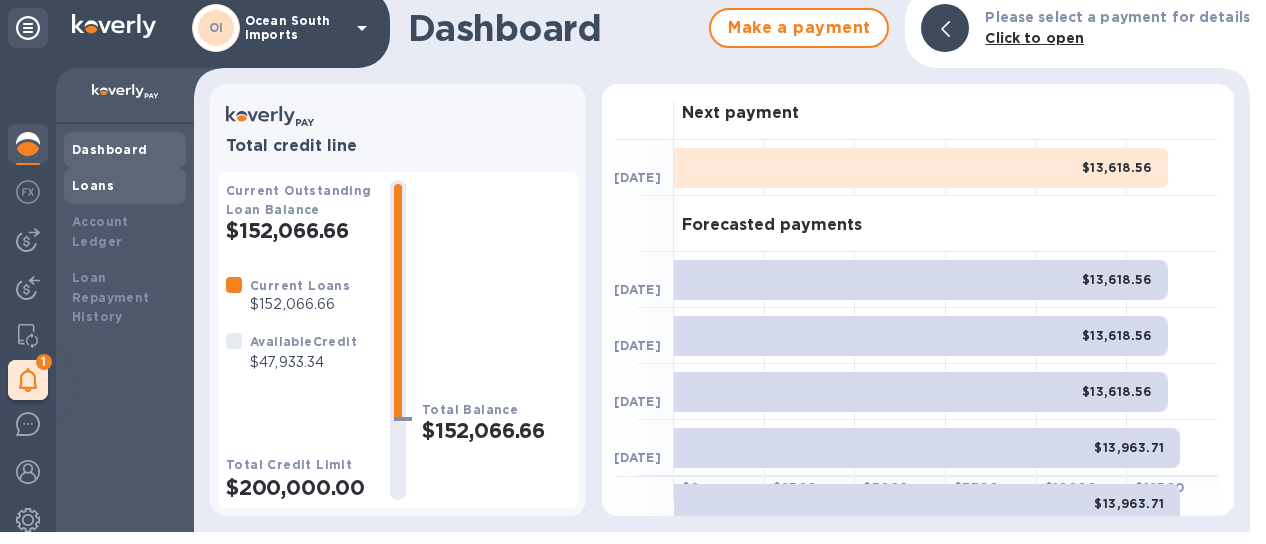 click on "Loans" at bounding box center (93, 185) 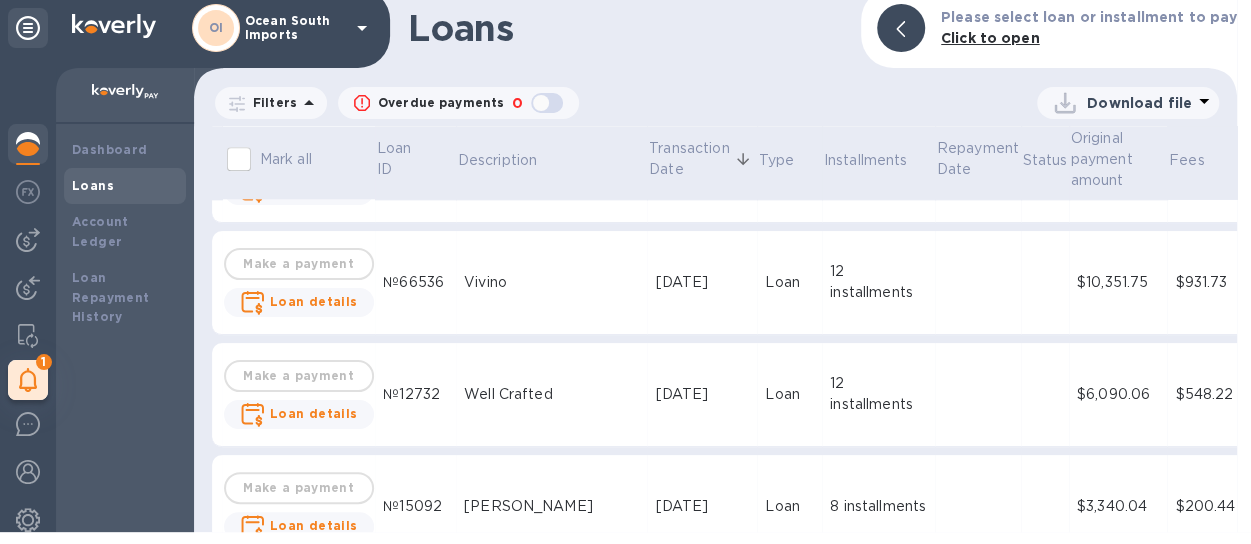 scroll, scrollTop: 4800, scrollLeft: 0, axis: vertical 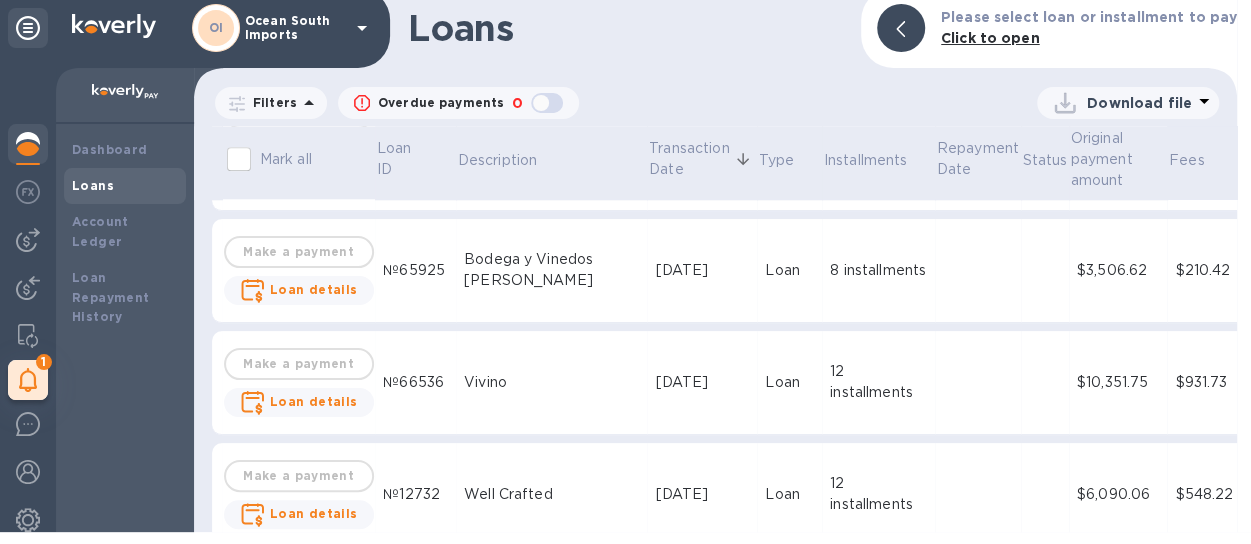 click on "Bodega y Vinedos [PERSON_NAME]" at bounding box center [551, 270] 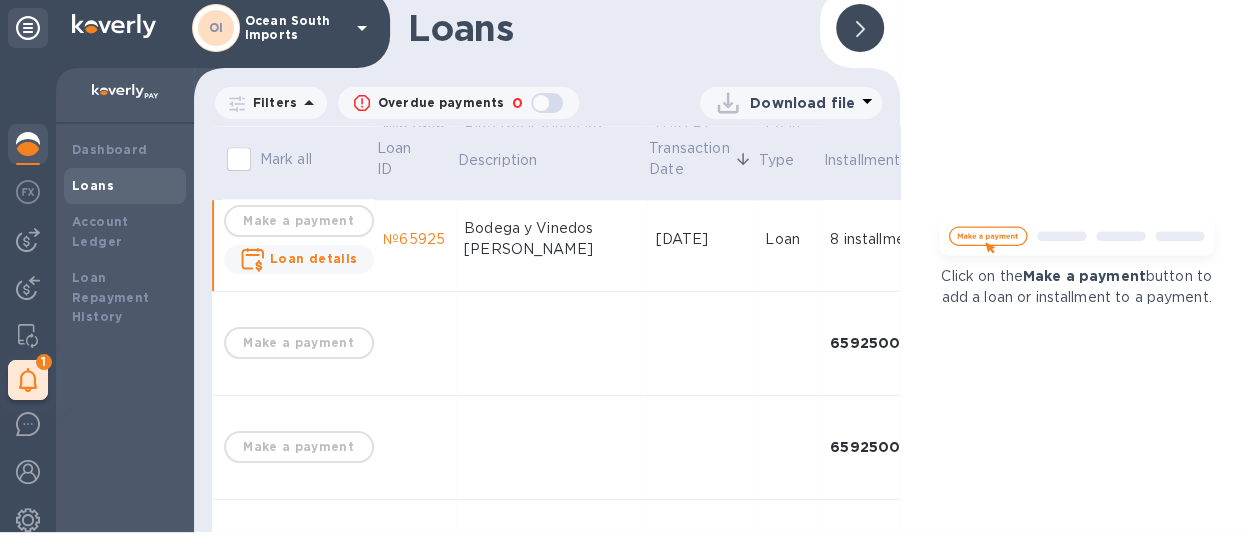 scroll, scrollTop: 4800, scrollLeft: 0, axis: vertical 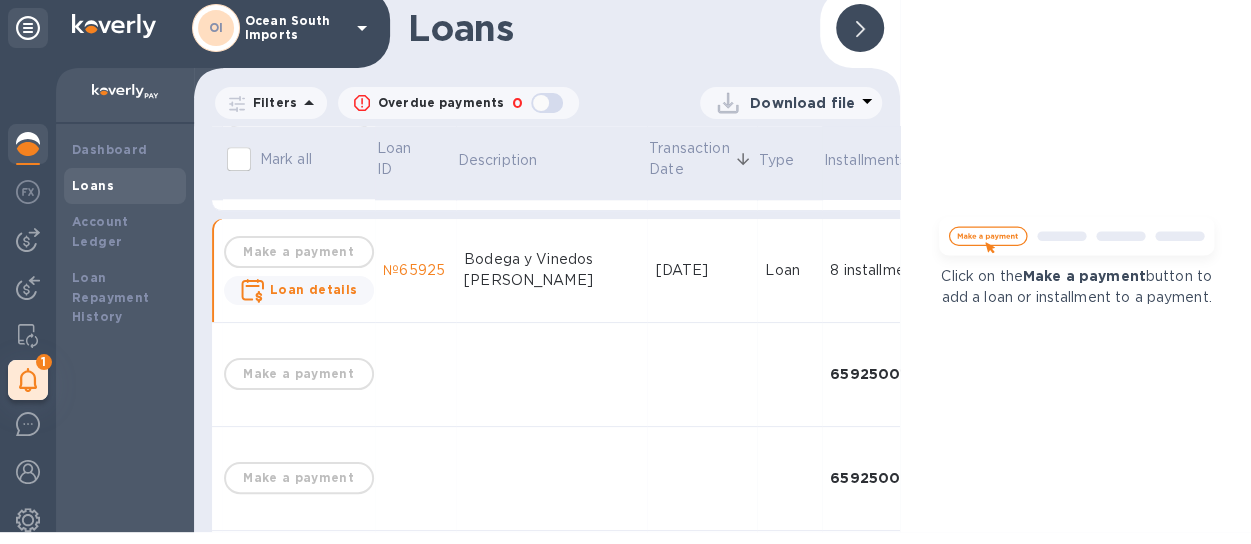 click at bounding box center [860, 28] 